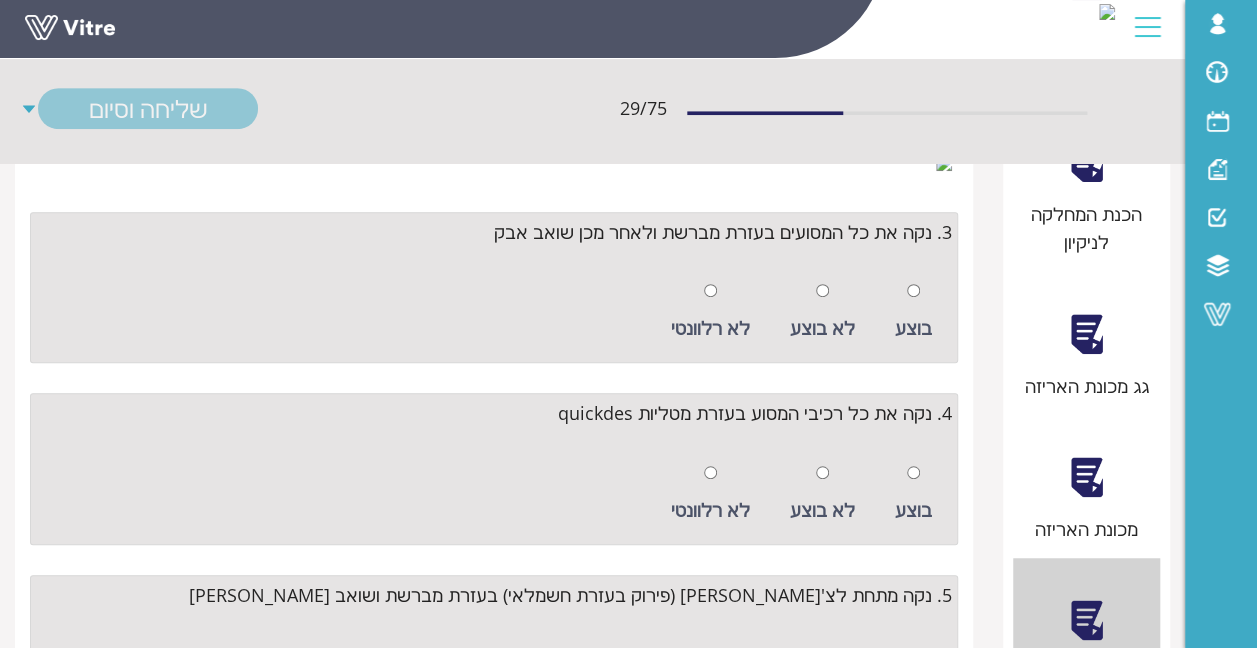 scroll, scrollTop: 400, scrollLeft: 0, axis: vertical 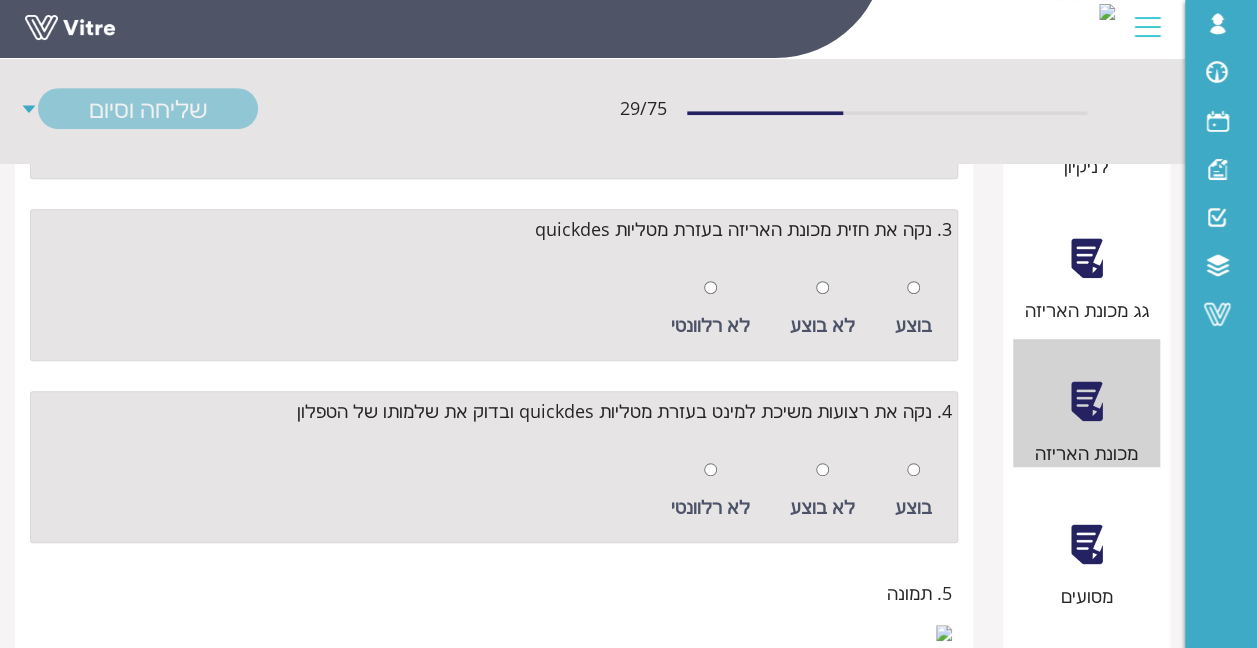 click at bounding box center (1086, 544) 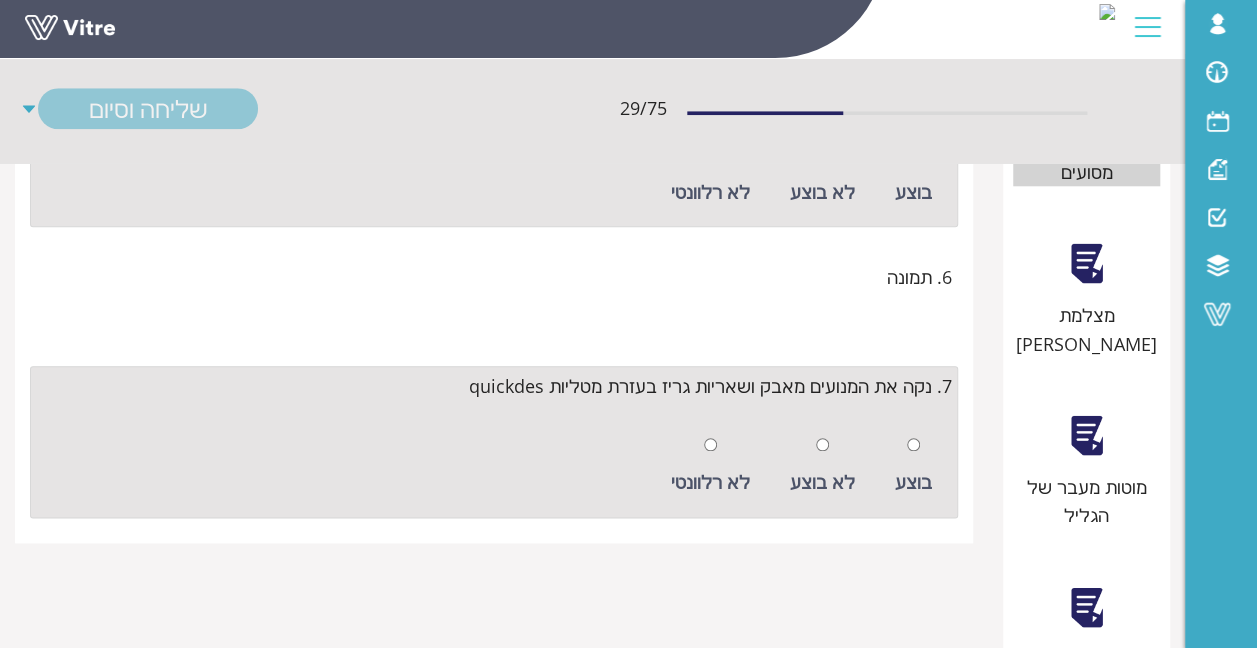 scroll, scrollTop: 800, scrollLeft: 0, axis: vertical 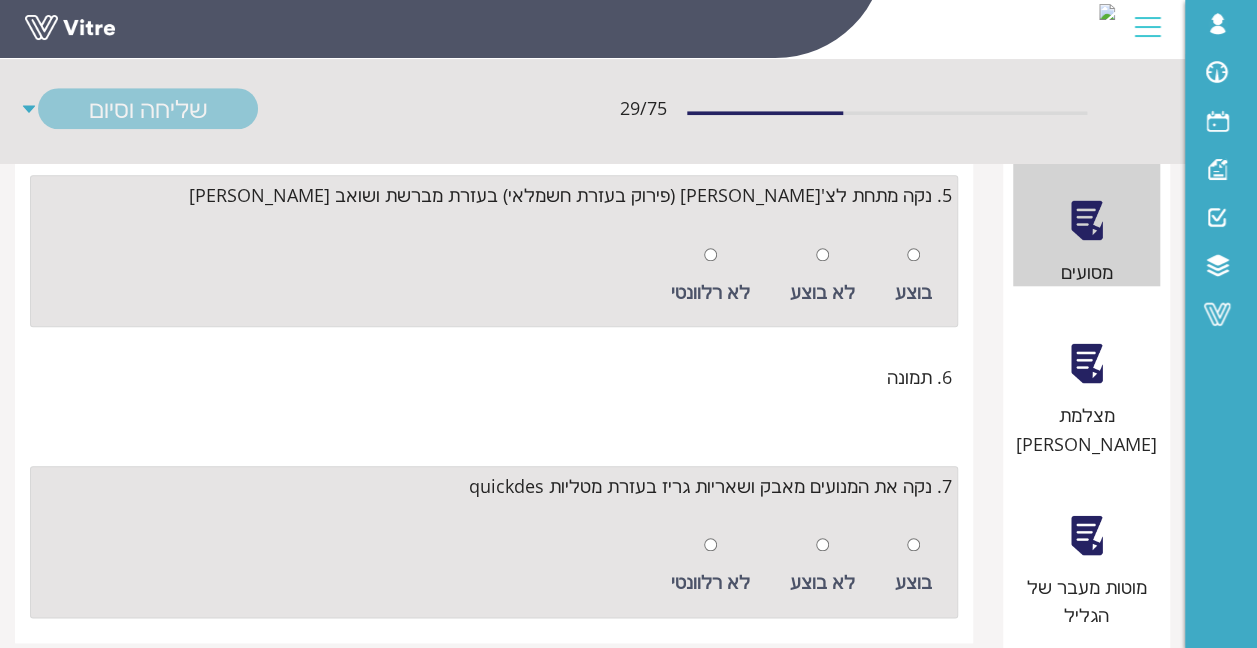 click on "3. נקה את כל המסועים בעזרת מברשת ולאחר מכן שואב אבק" at bounding box center [494, -168] 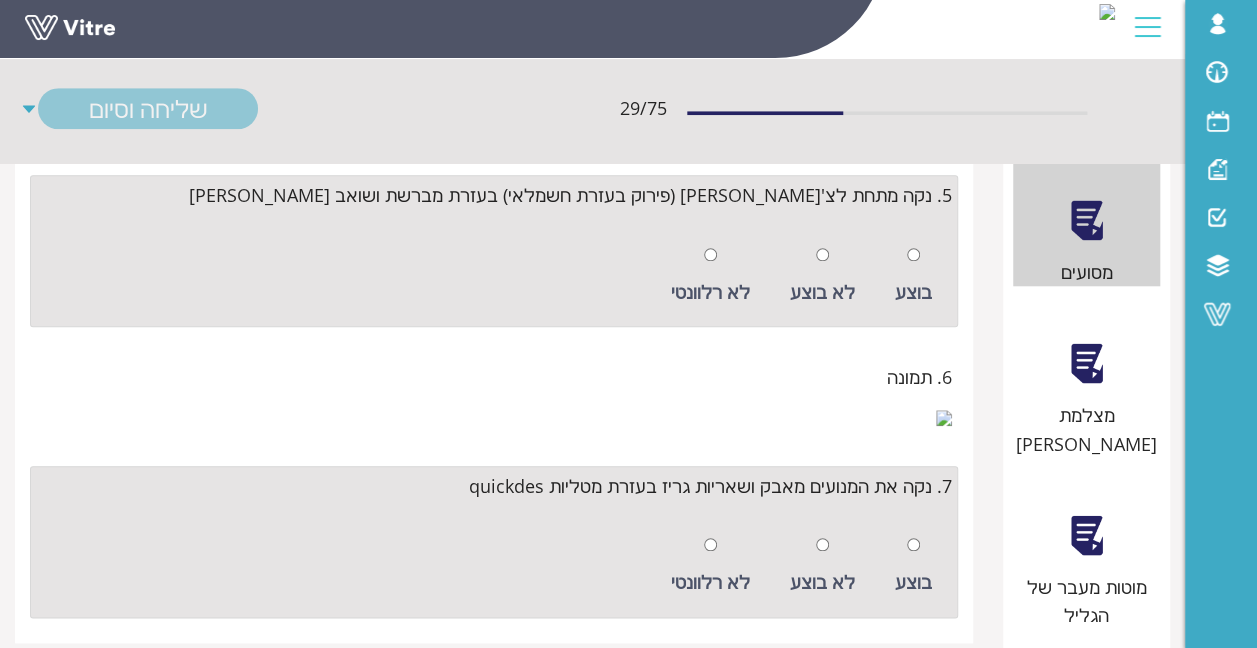 drag, startPoint x: 888, startPoint y: 434, endPoint x: 501, endPoint y: 430, distance: 387.02066 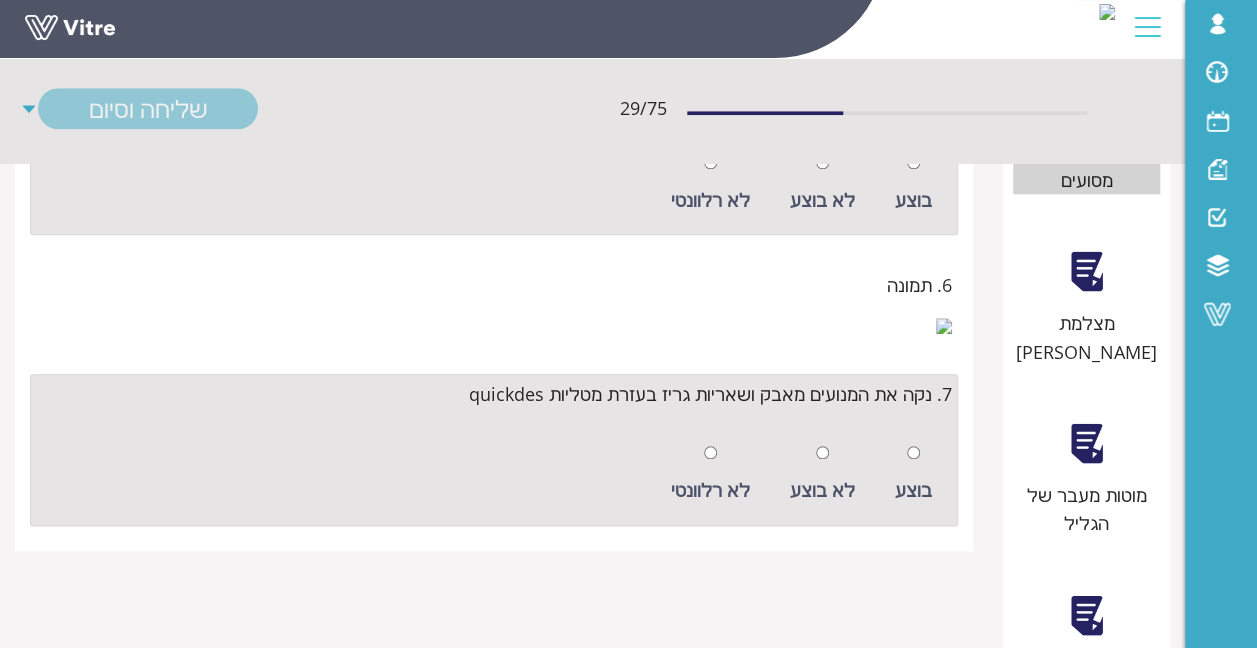 scroll, scrollTop: 1200, scrollLeft: 0, axis: vertical 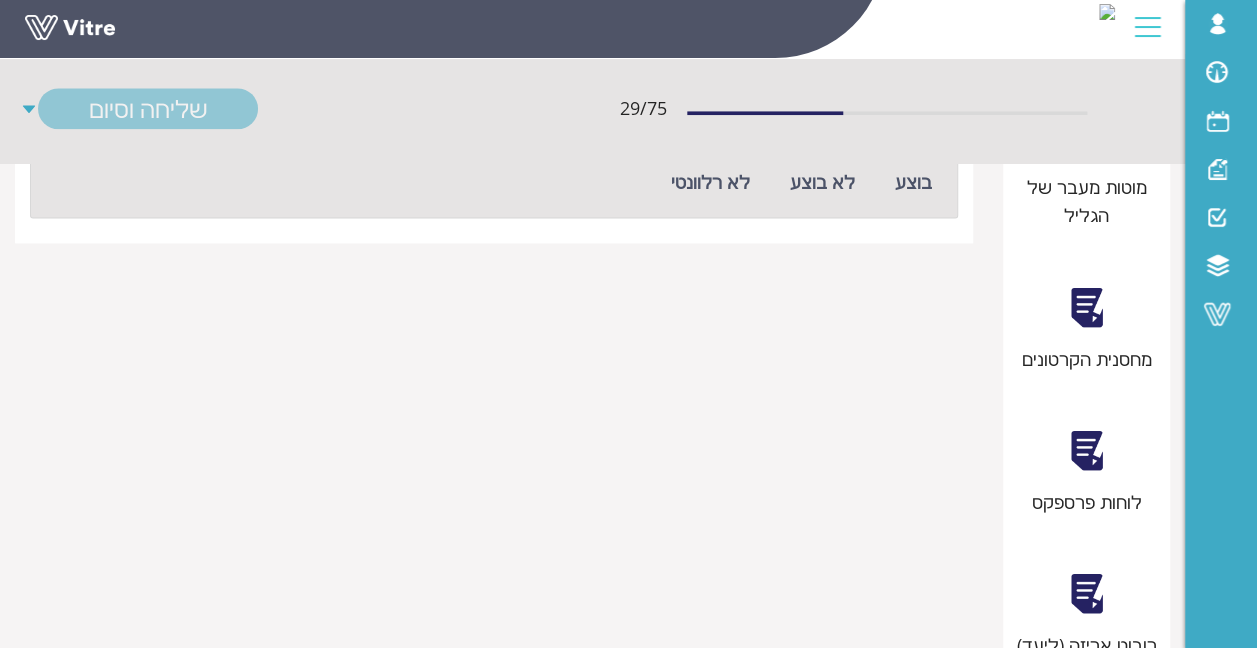 drag, startPoint x: 526, startPoint y: 207, endPoint x: 932, endPoint y: 208, distance: 406.00122 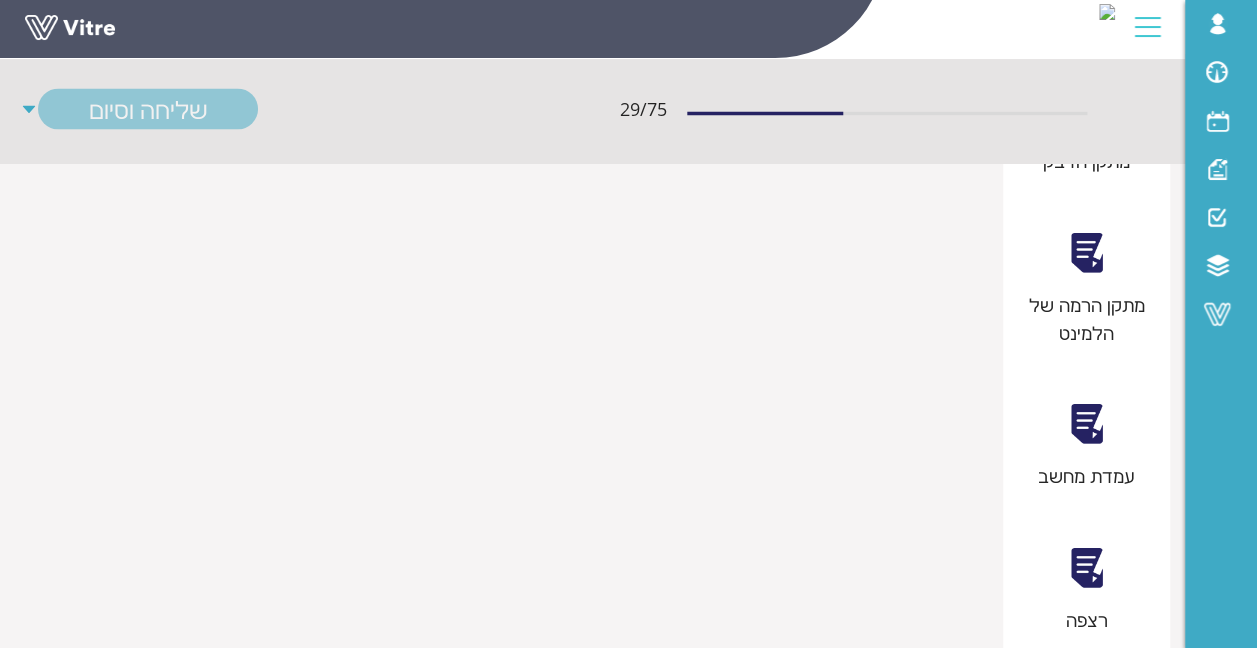 scroll, scrollTop: 1800, scrollLeft: 0, axis: vertical 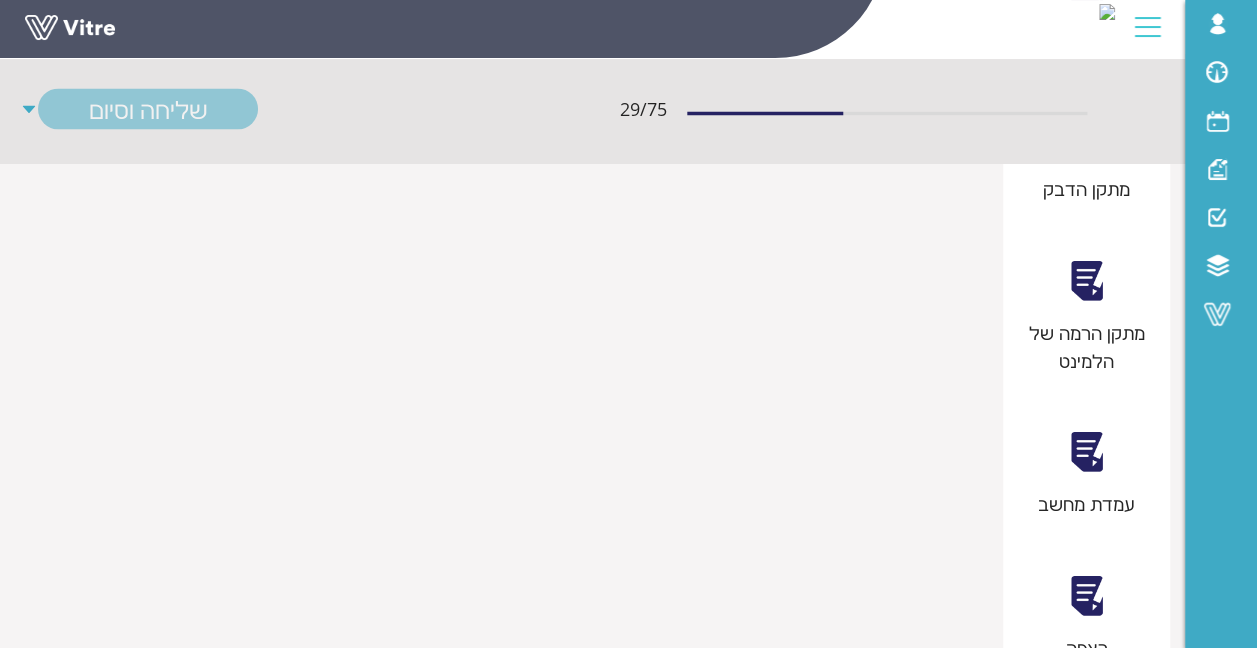 drag, startPoint x: 423, startPoint y: 281, endPoint x: 928, endPoint y: 296, distance: 505.22272 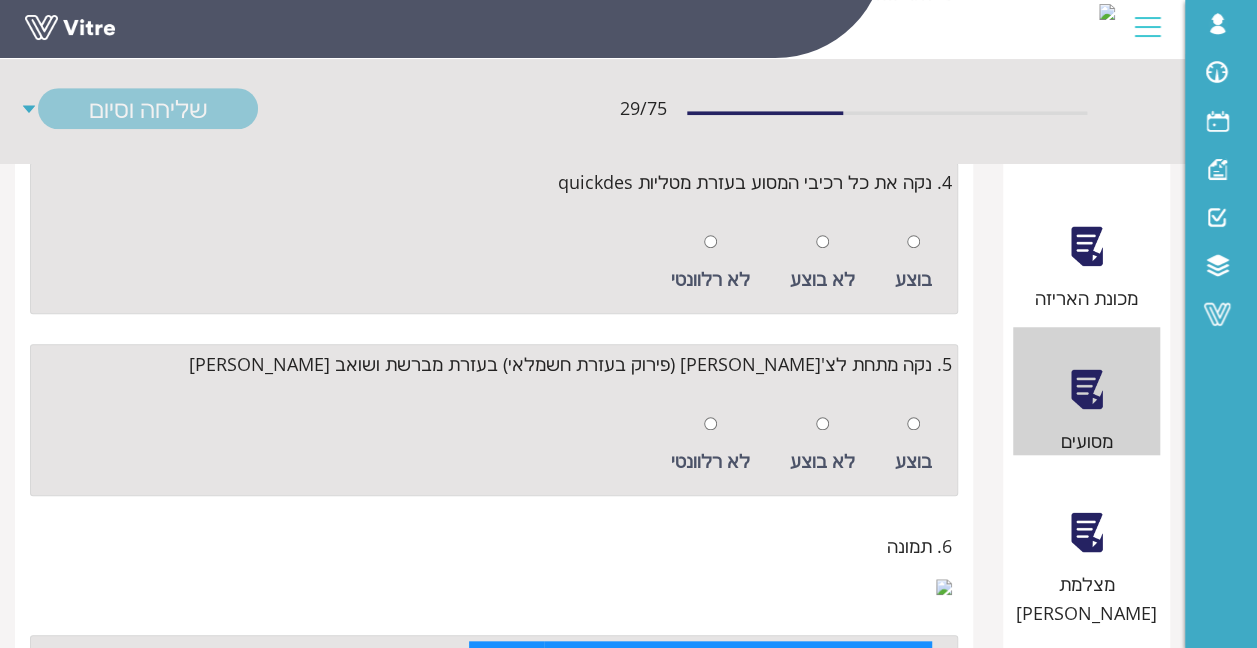 scroll, scrollTop: 600, scrollLeft: 0, axis: vertical 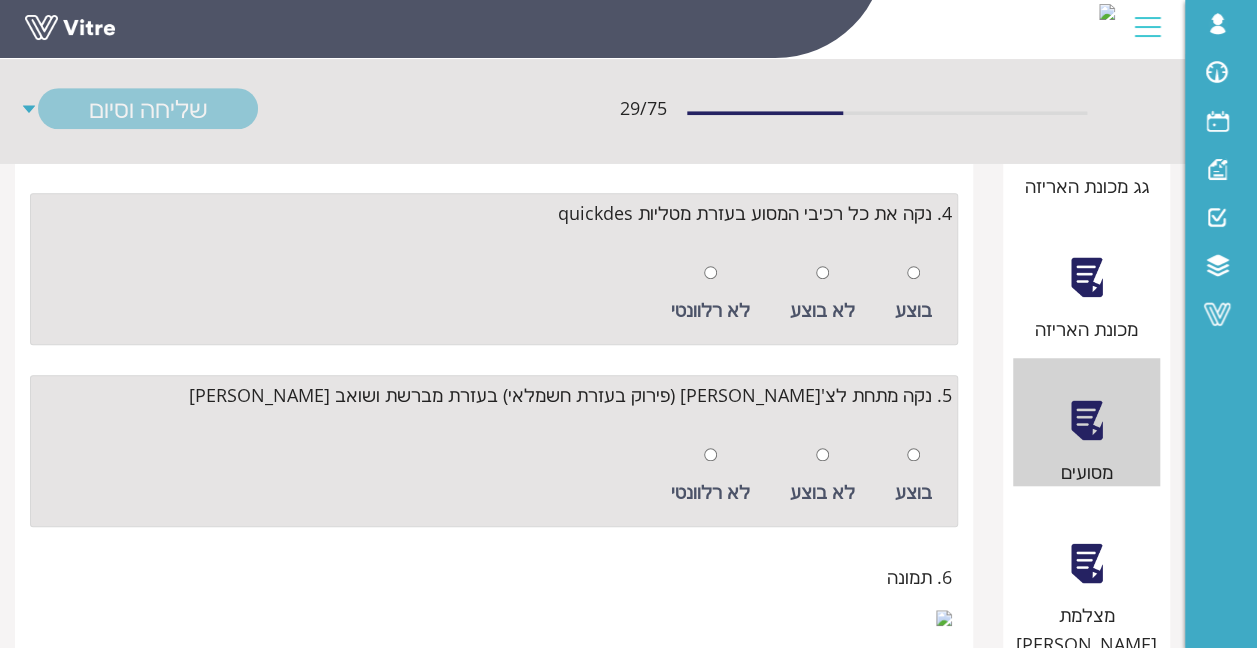 click on "מצלמת [PERSON_NAME]" at bounding box center (1087, 579) 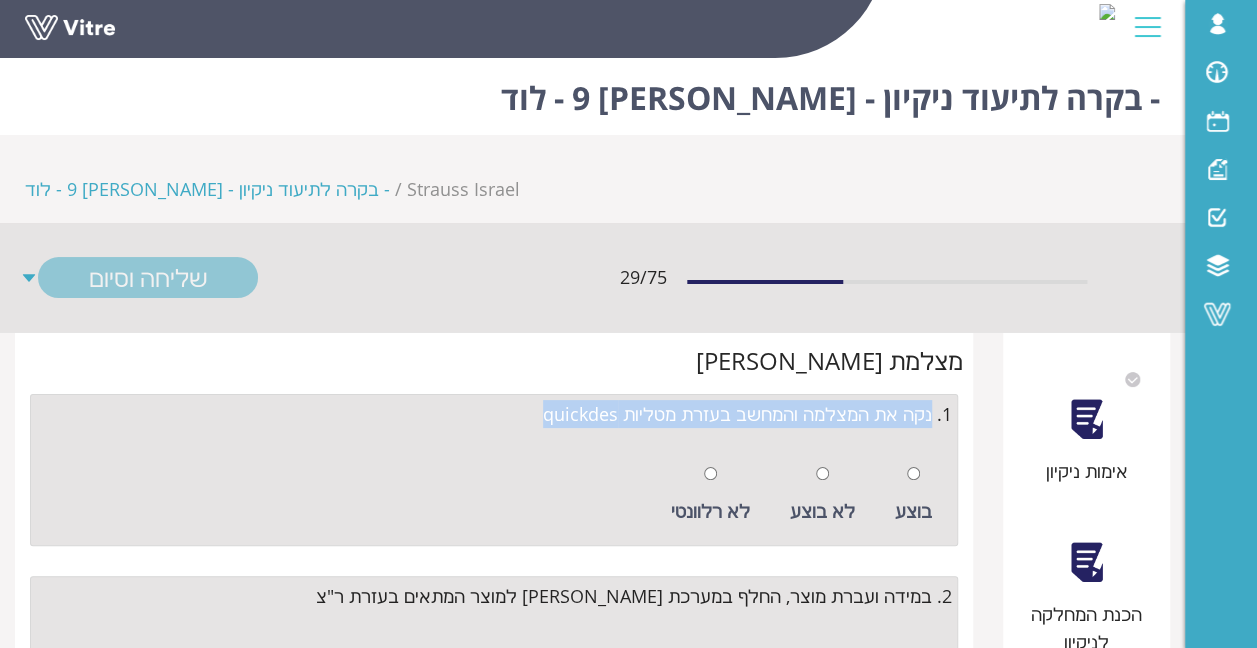 drag, startPoint x: 472, startPoint y: 332, endPoint x: 930, endPoint y: 312, distance: 458.43646 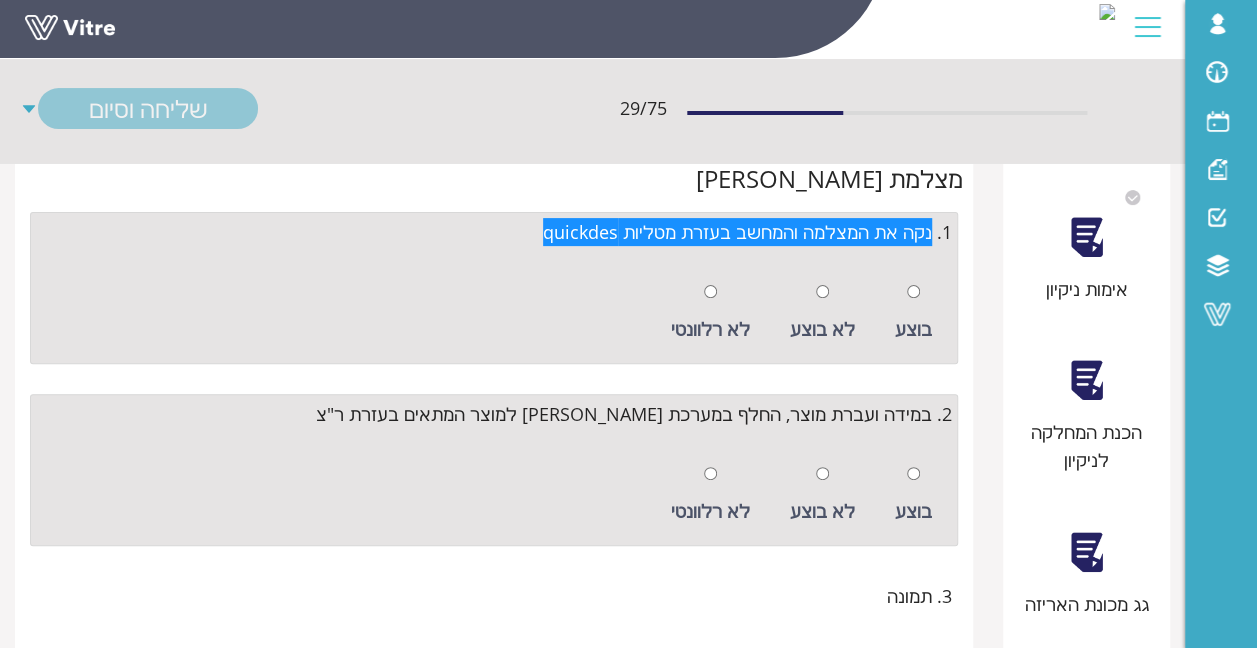 scroll, scrollTop: 200, scrollLeft: 0, axis: vertical 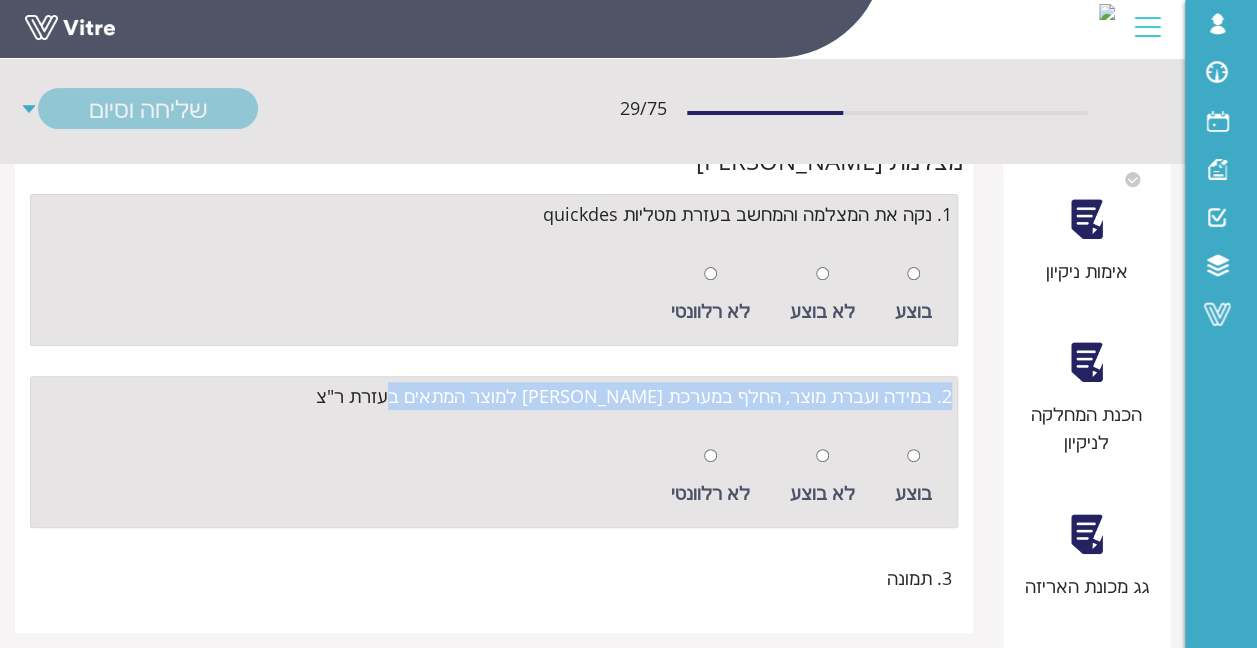 drag, startPoint x: 358, startPoint y: 301, endPoint x: 961, endPoint y: 312, distance: 603.10034 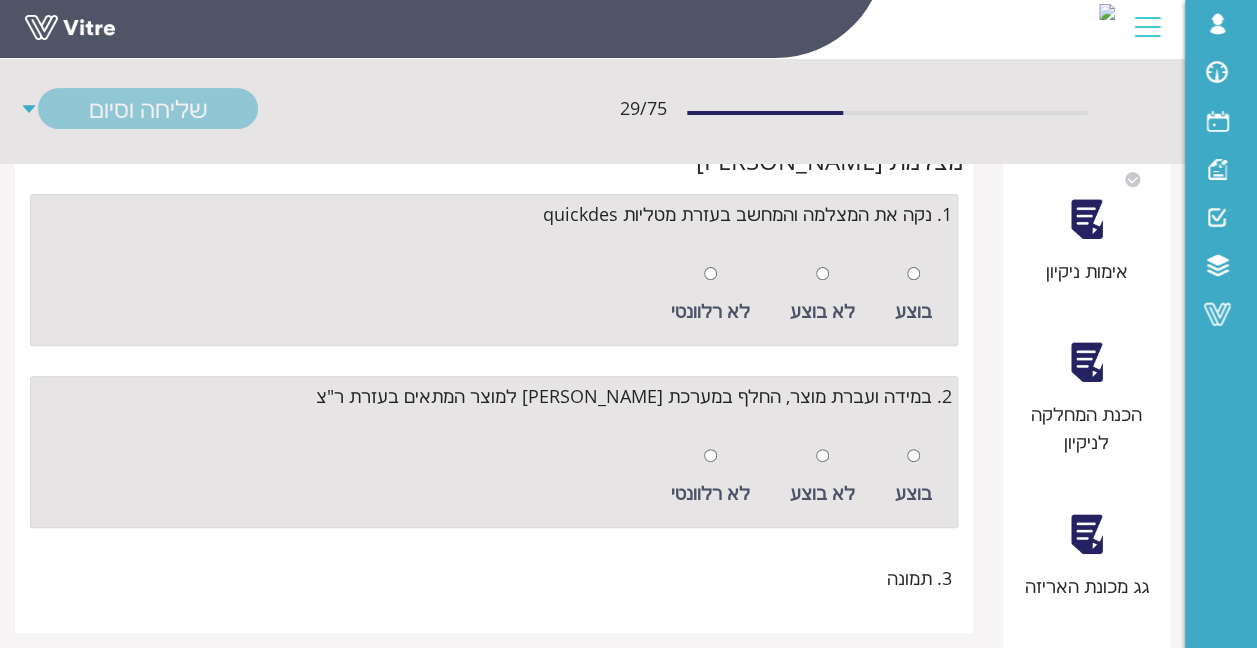 drag, startPoint x: 961, startPoint y: 312, endPoint x: 757, endPoint y: 334, distance: 205.18285 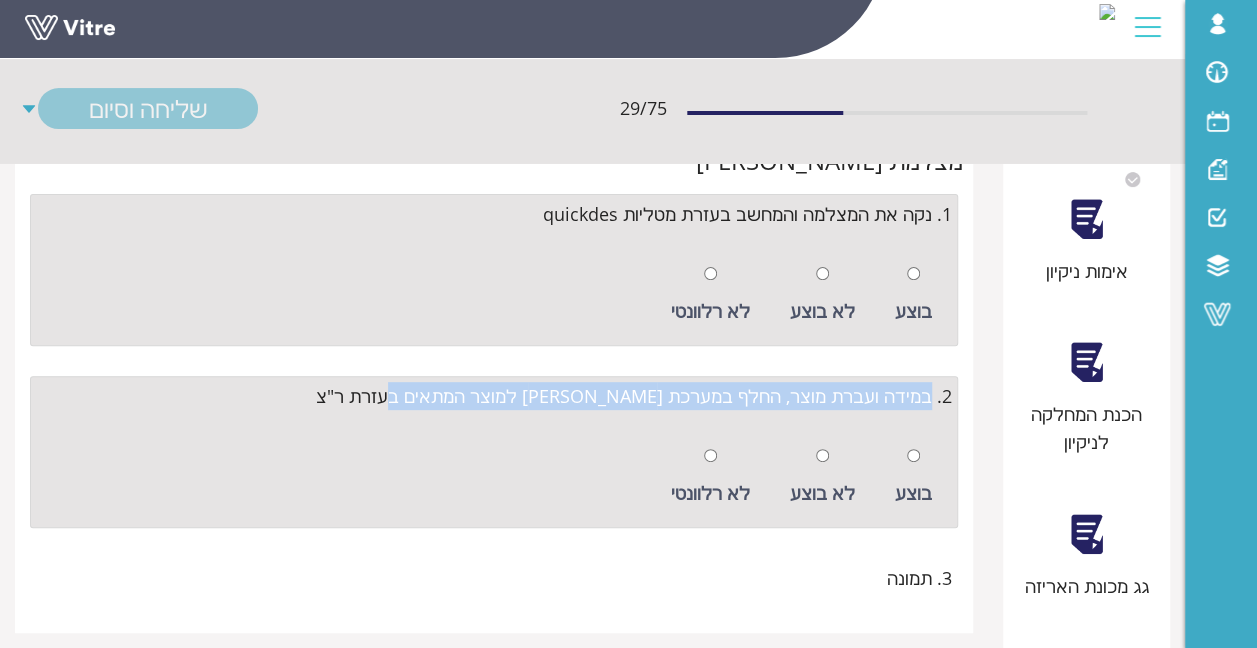 drag, startPoint x: 388, startPoint y: 287, endPoint x: 934, endPoint y: 309, distance: 546.44305 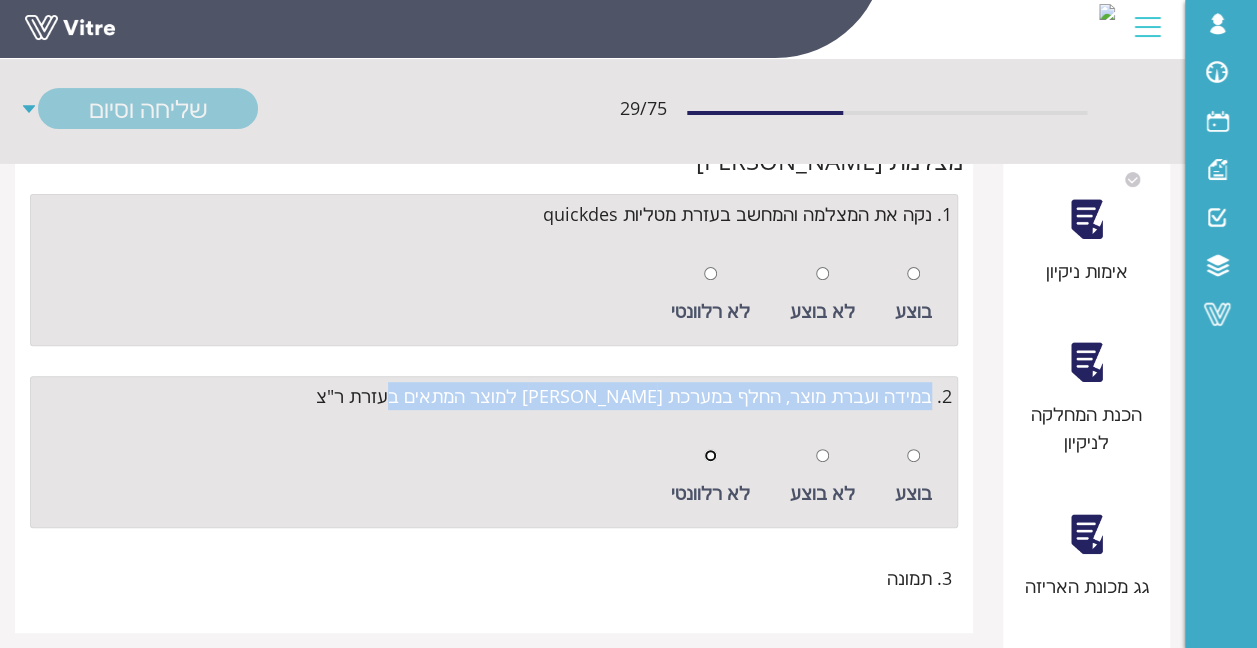 click at bounding box center [710, 455] 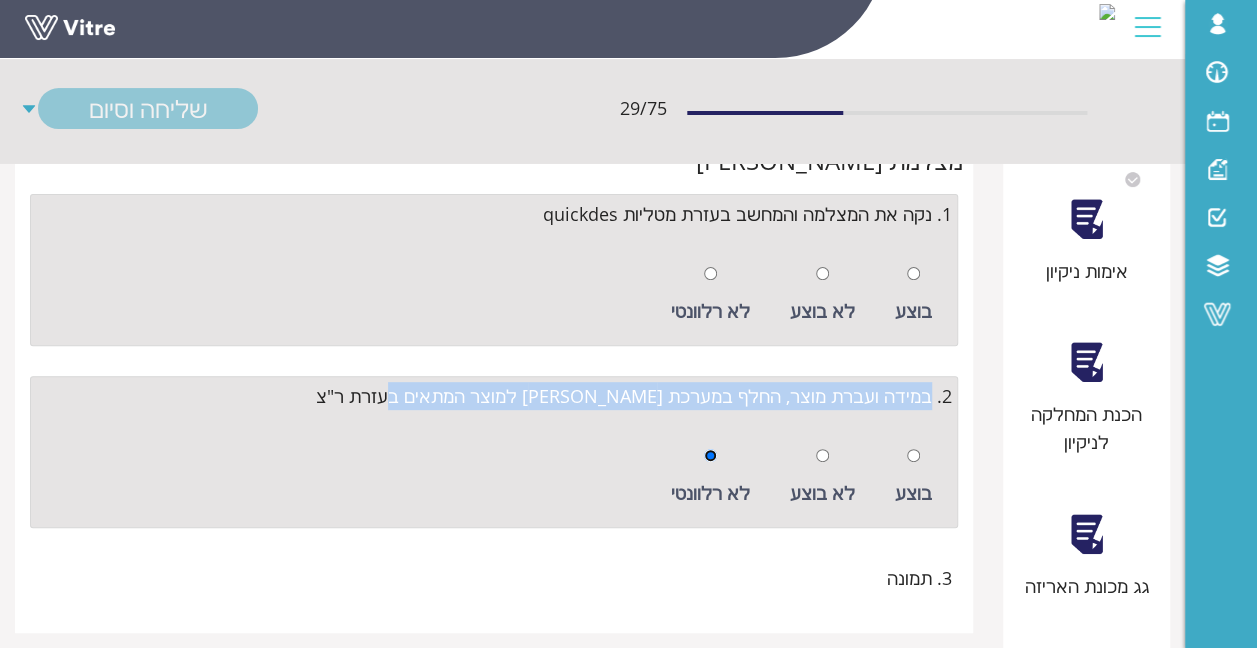 radio on "true" 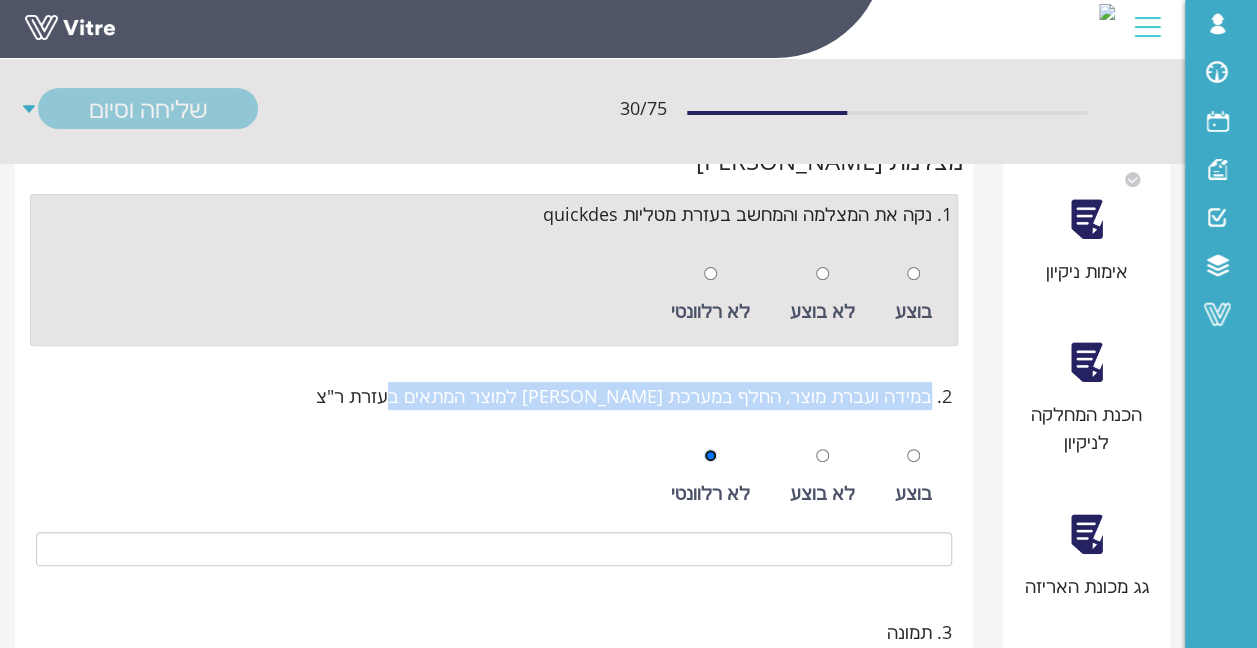 click at bounding box center (710, 455) 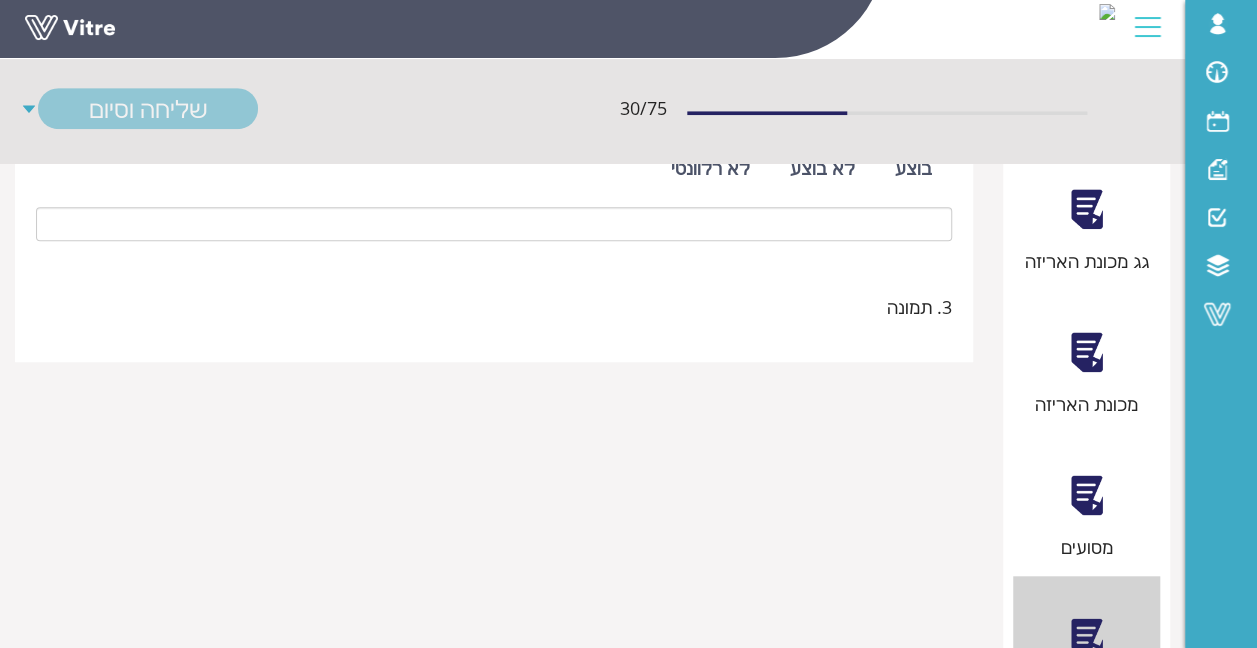 scroll, scrollTop: 500, scrollLeft: 0, axis: vertical 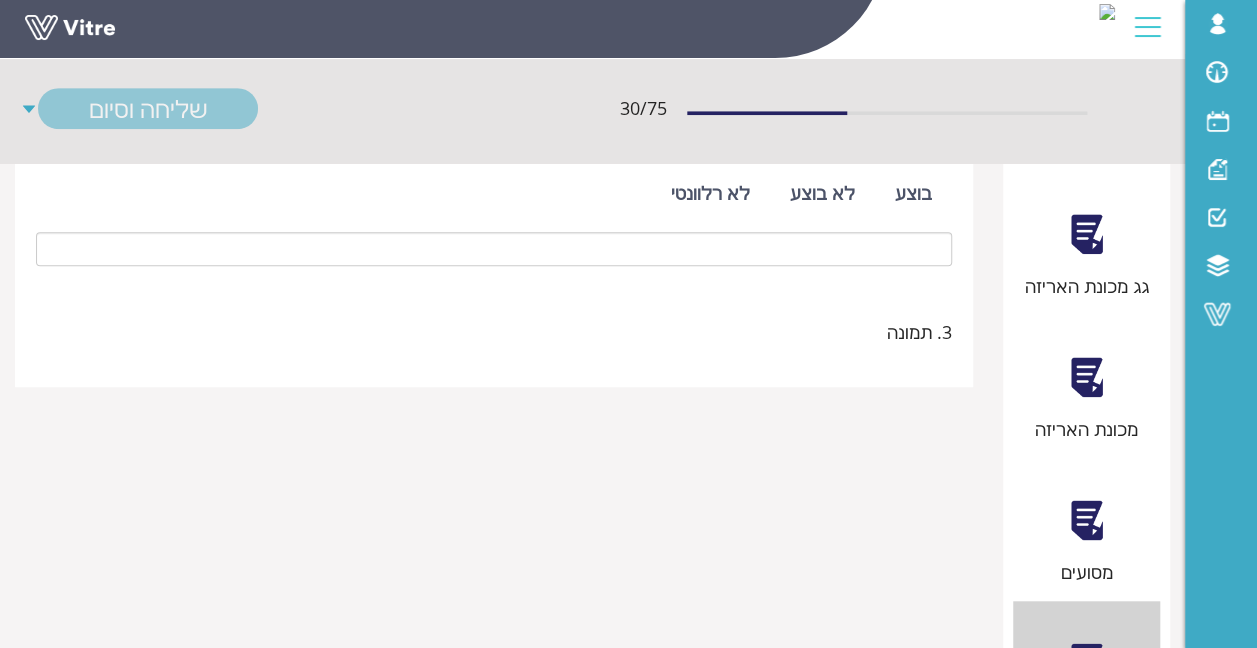 click on "3. תמונה" at bounding box center (494, 337) 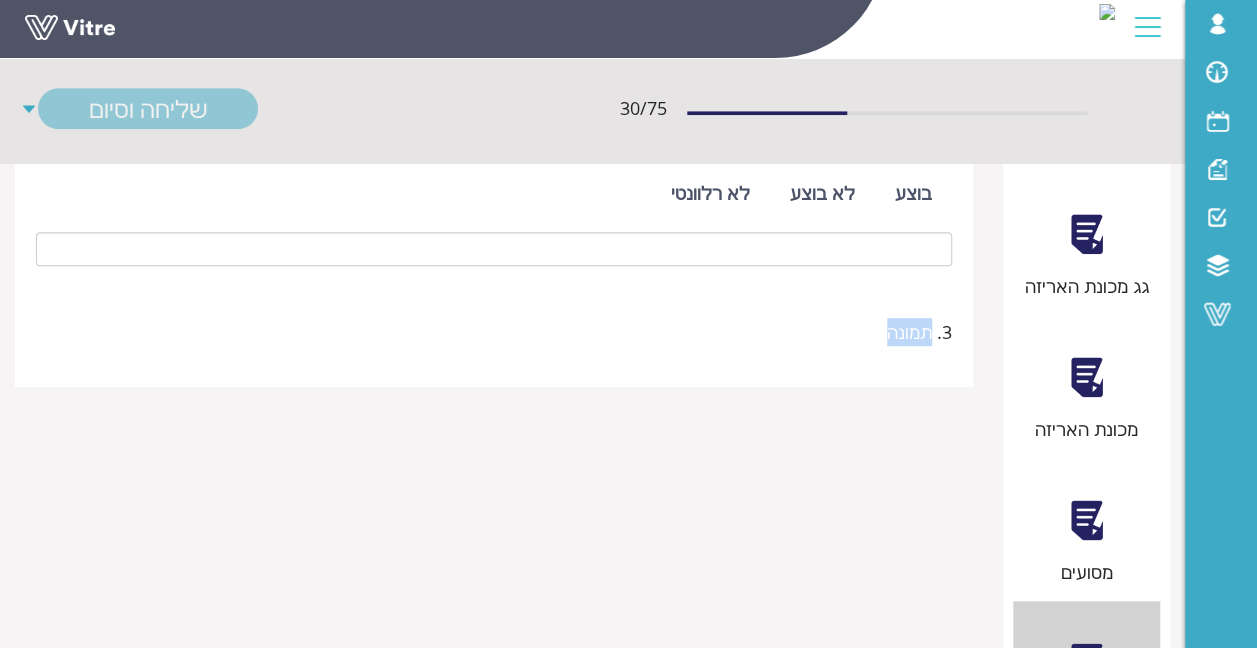 click on "3. תמונה" at bounding box center (919, 332) 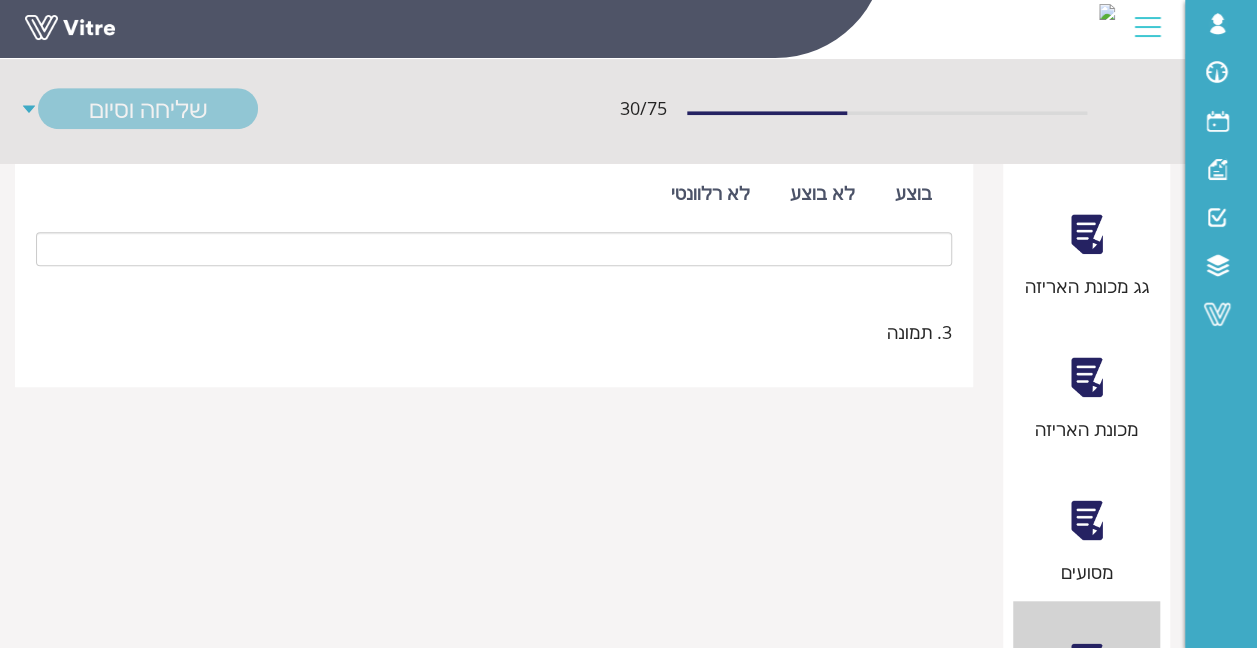 drag, startPoint x: 909, startPoint y: 243, endPoint x: 868, endPoint y: 624, distance: 383.19968 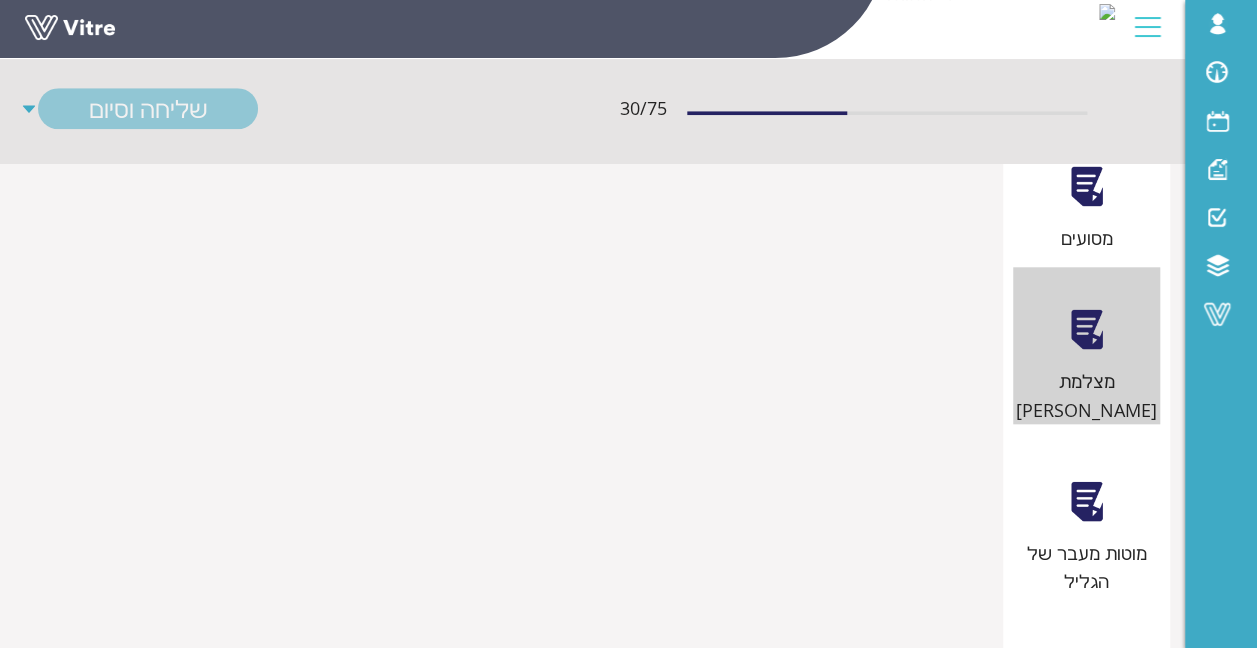scroll, scrollTop: 900, scrollLeft: 0, axis: vertical 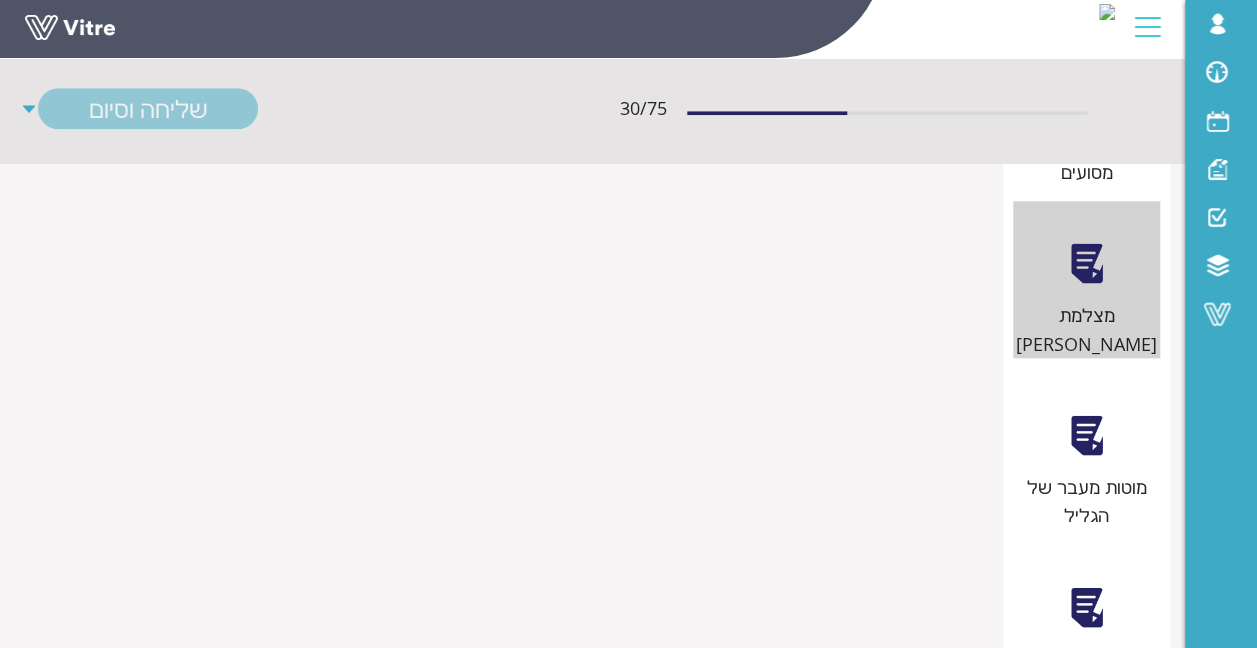 click on "מוטות מעבר של הגליל" at bounding box center [1087, 501] 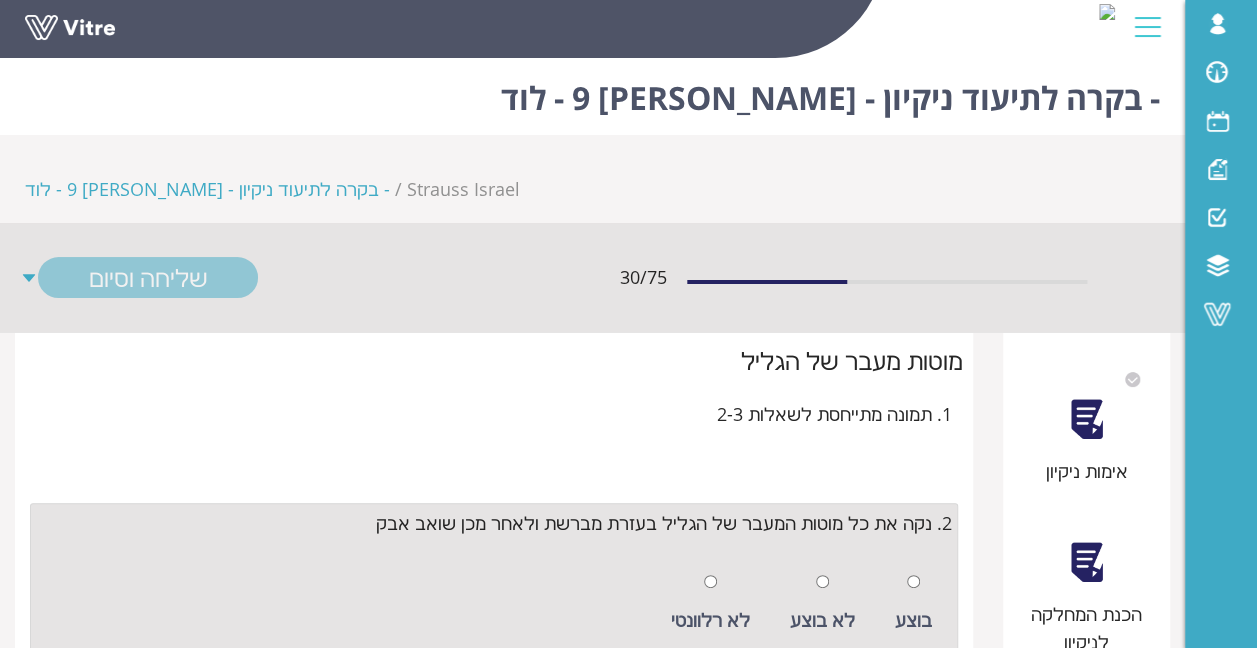 scroll, scrollTop: 100, scrollLeft: 0, axis: vertical 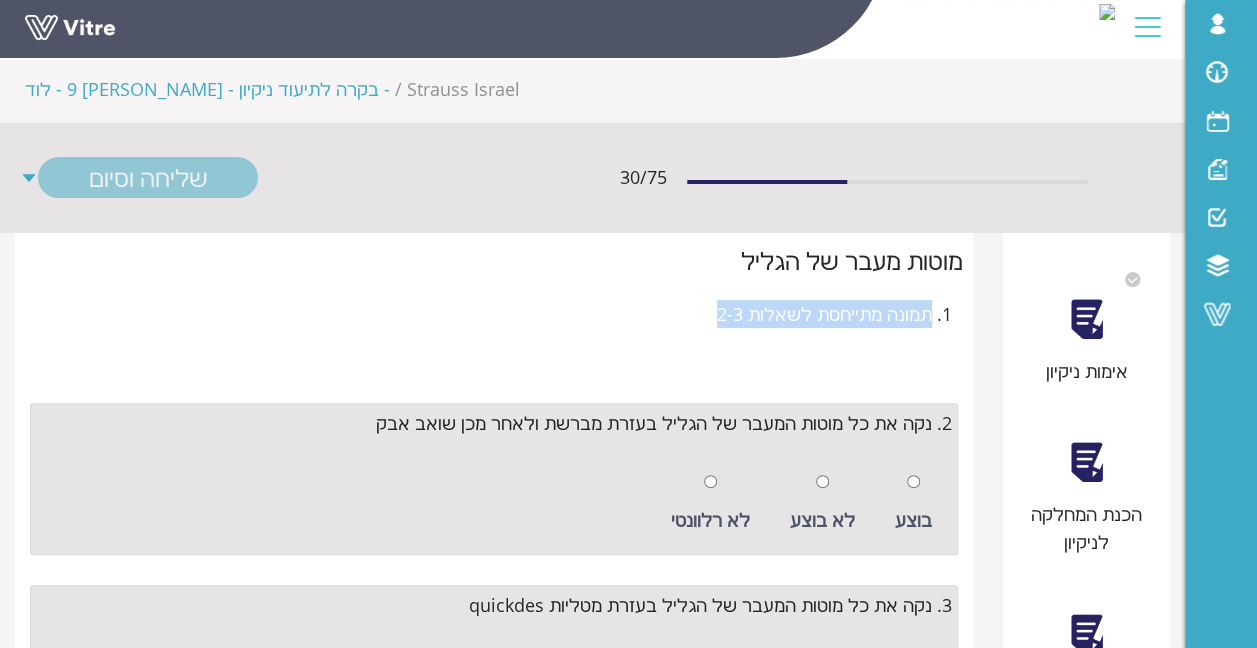 drag, startPoint x: 700, startPoint y: 229, endPoint x: 931, endPoint y: 226, distance: 231.01949 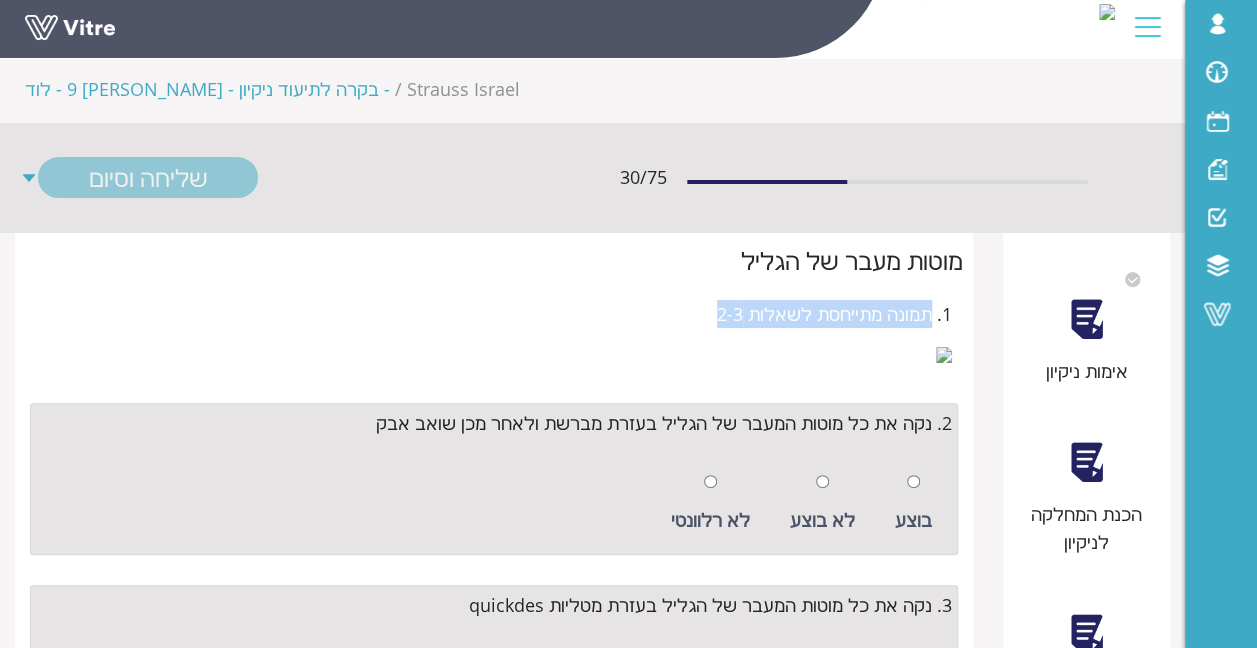 click at bounding box center (494, 353) 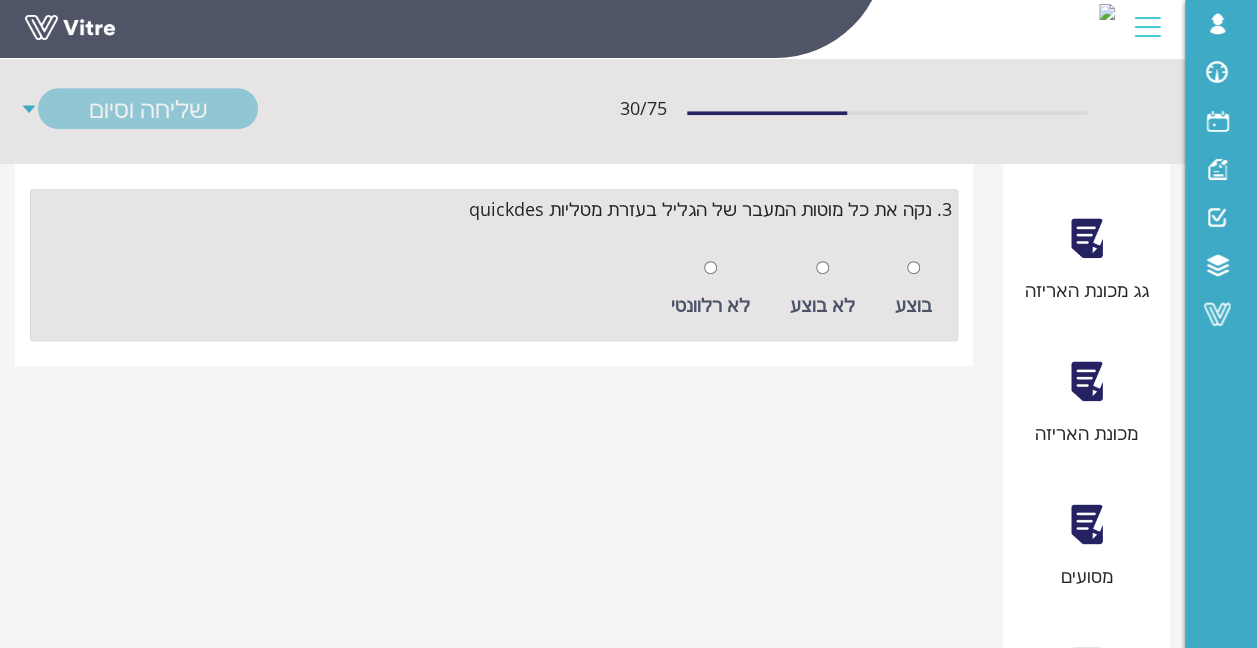 scroll, scrollTop: 500, scrollLeft: 0, axis: vertical 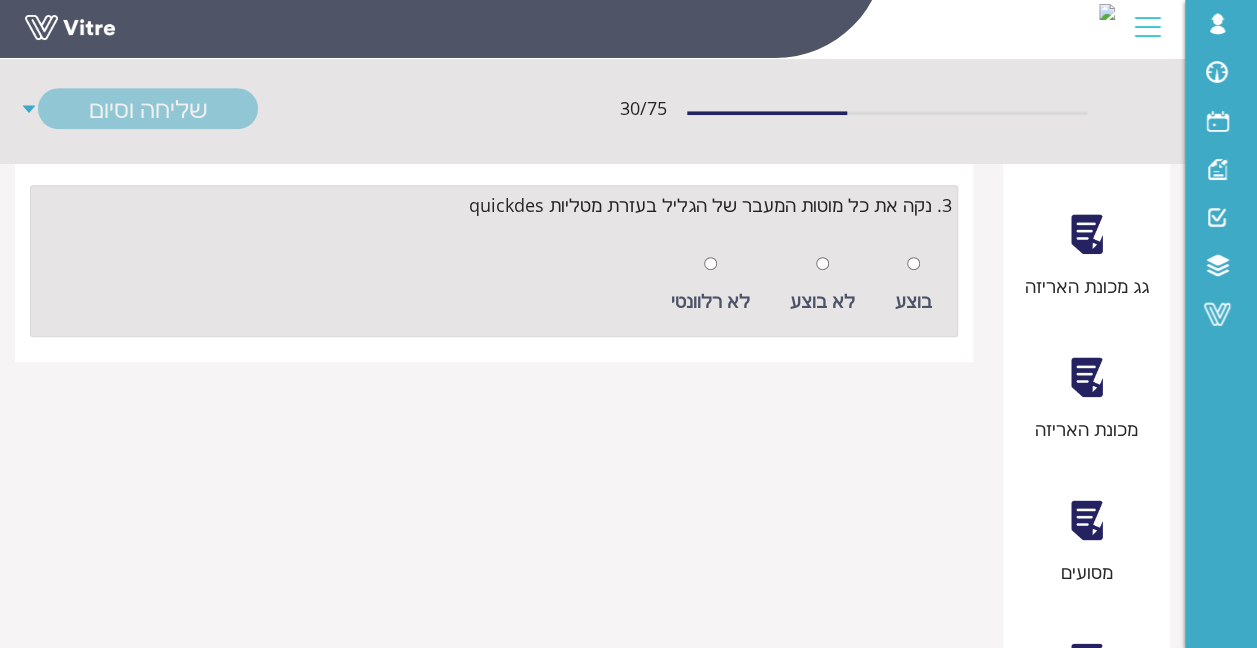drag, startPoint x: 490, startPoint y: 276, endPoint x: 934, endPoint y: 282, distance: 444.04053 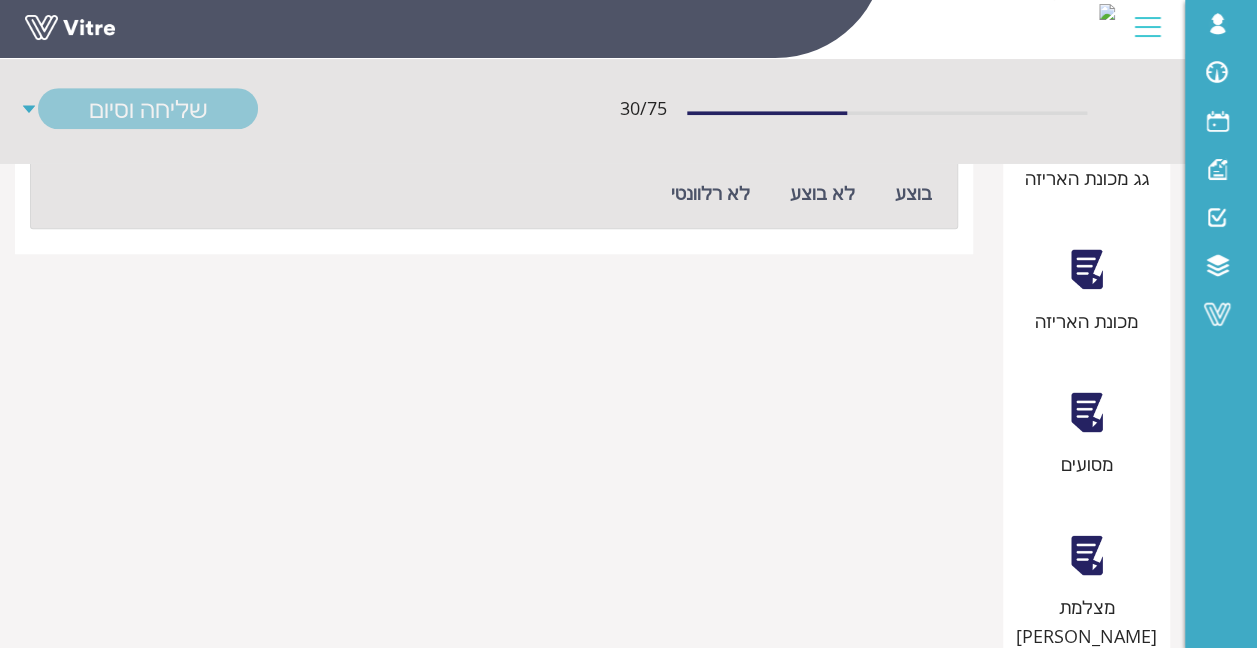 scroll, scrollTop: 600, scrollLeft: 0, axis: vertical 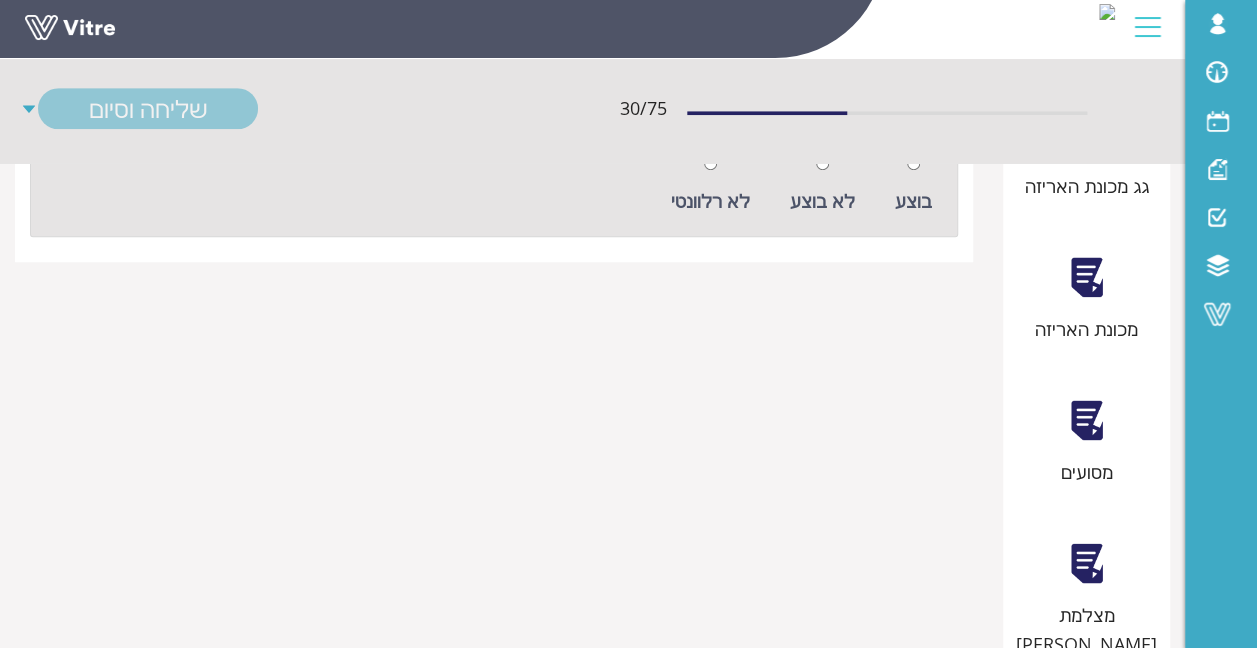 drag, startPoint x: 464, startPoint y: 370, endPoint x: 934, endPoint y: 364, distance: 470.0383 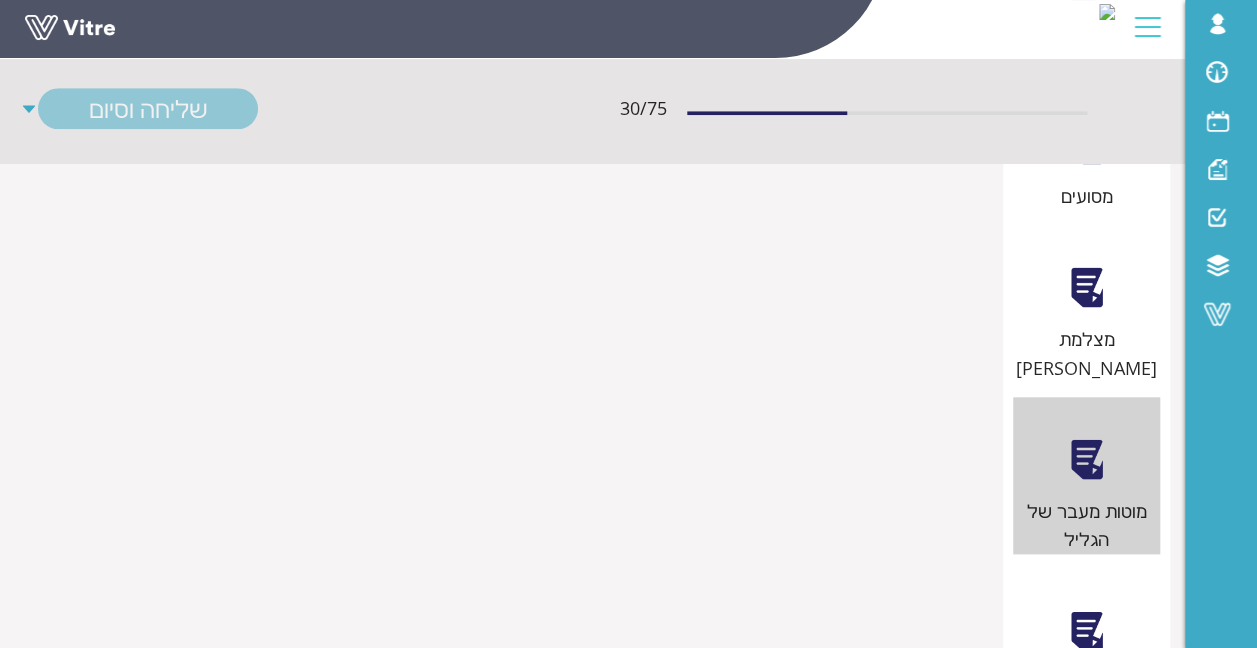 scroll, scrollTop: 876, scrollLeft: 0, axis: vertical 